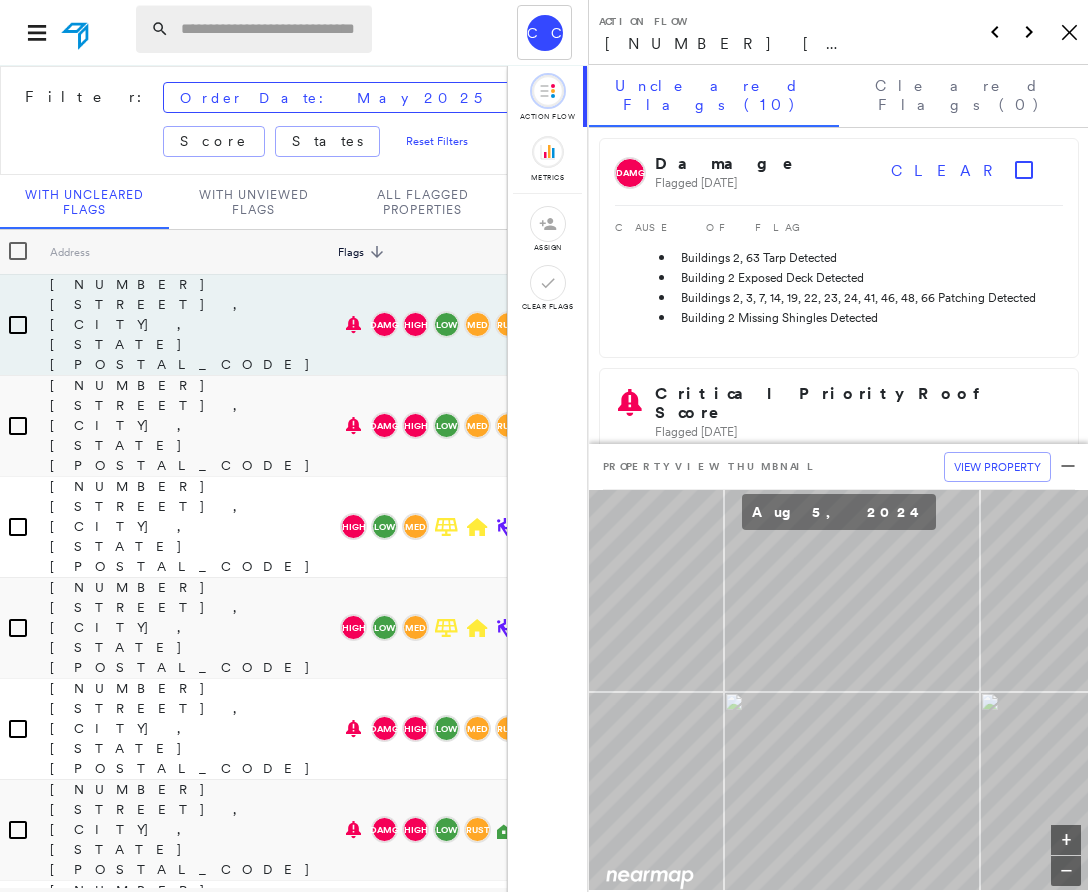 scroll, scrollTop: 0, scrollLeft: 0, axis: both 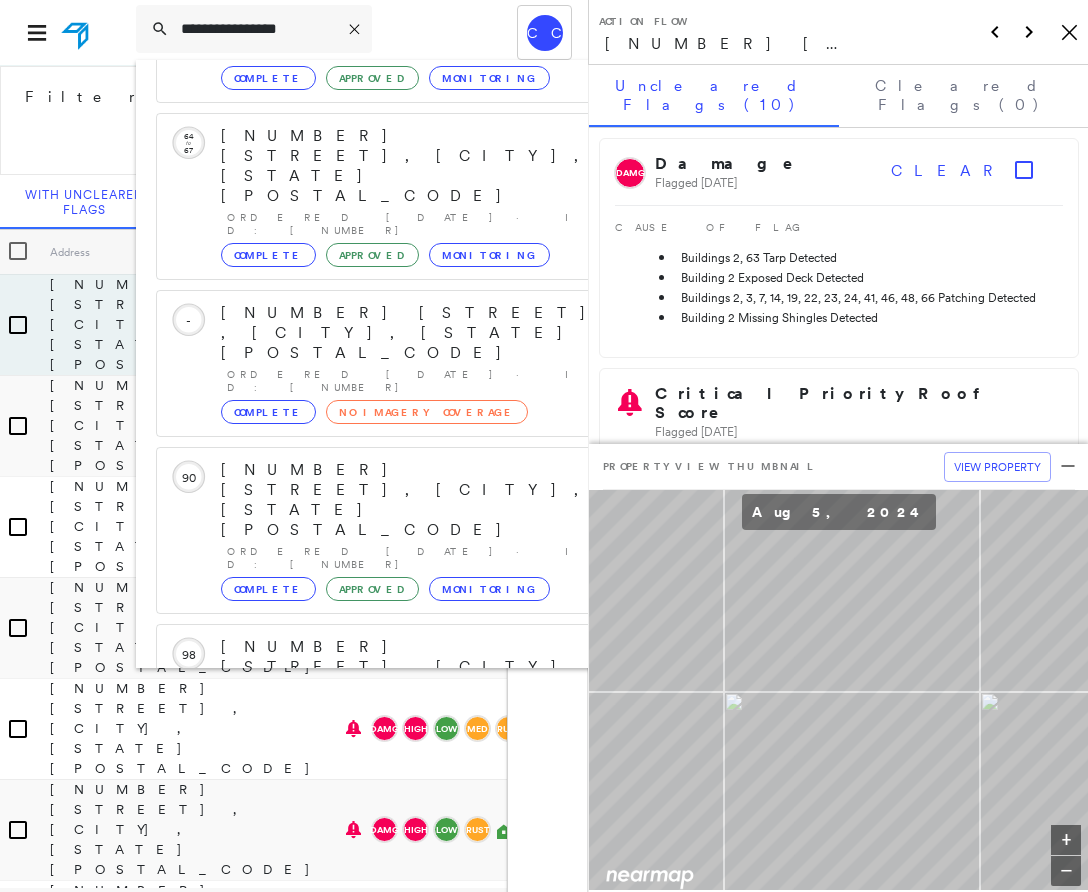 type on "**********" 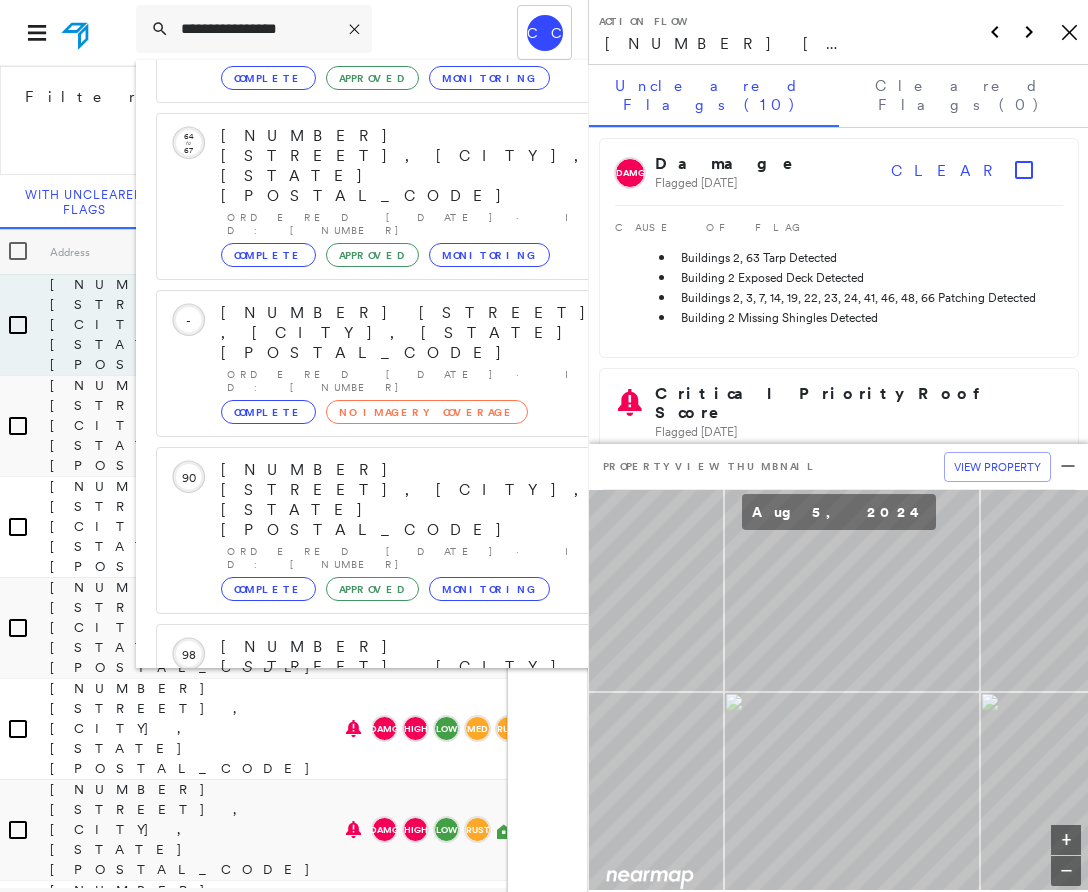 click on "[NUMBER] [STREET], [CITY], [STATE] [POSTAL_CODE]" at bounding box center [381, 979] 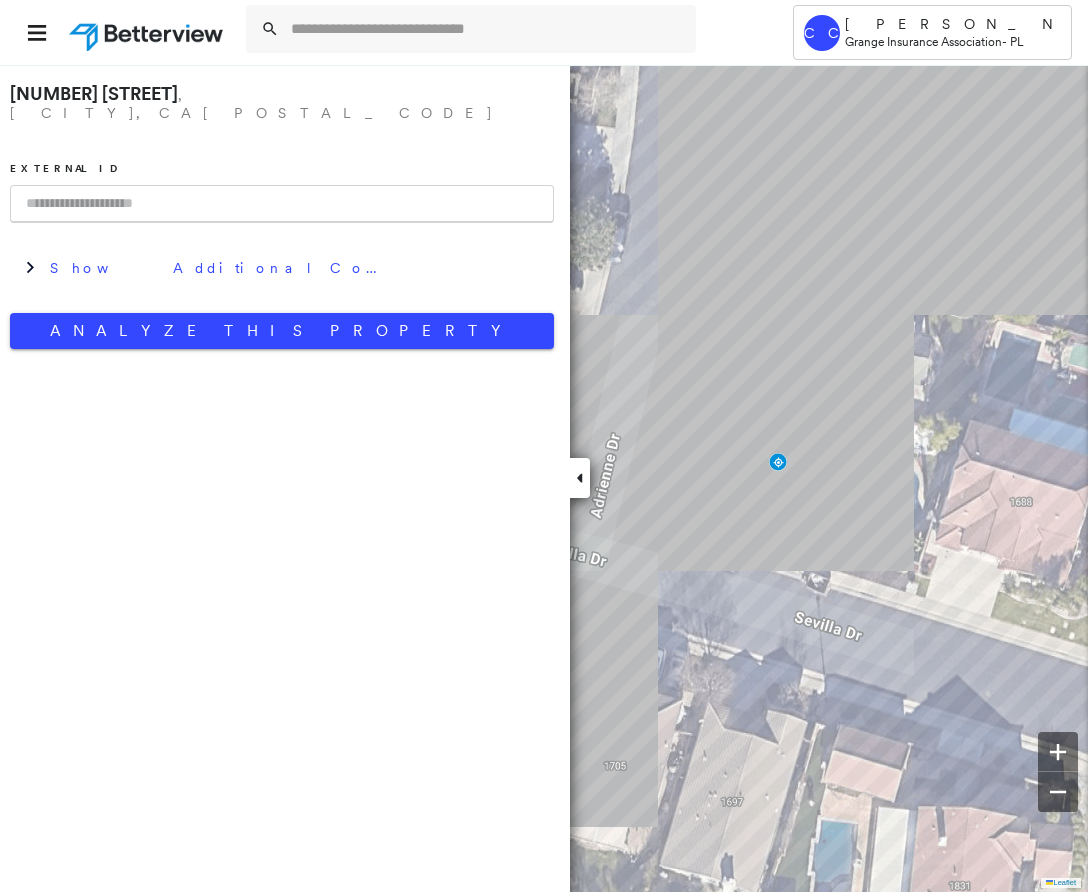 click at bounding box center [282, 204] 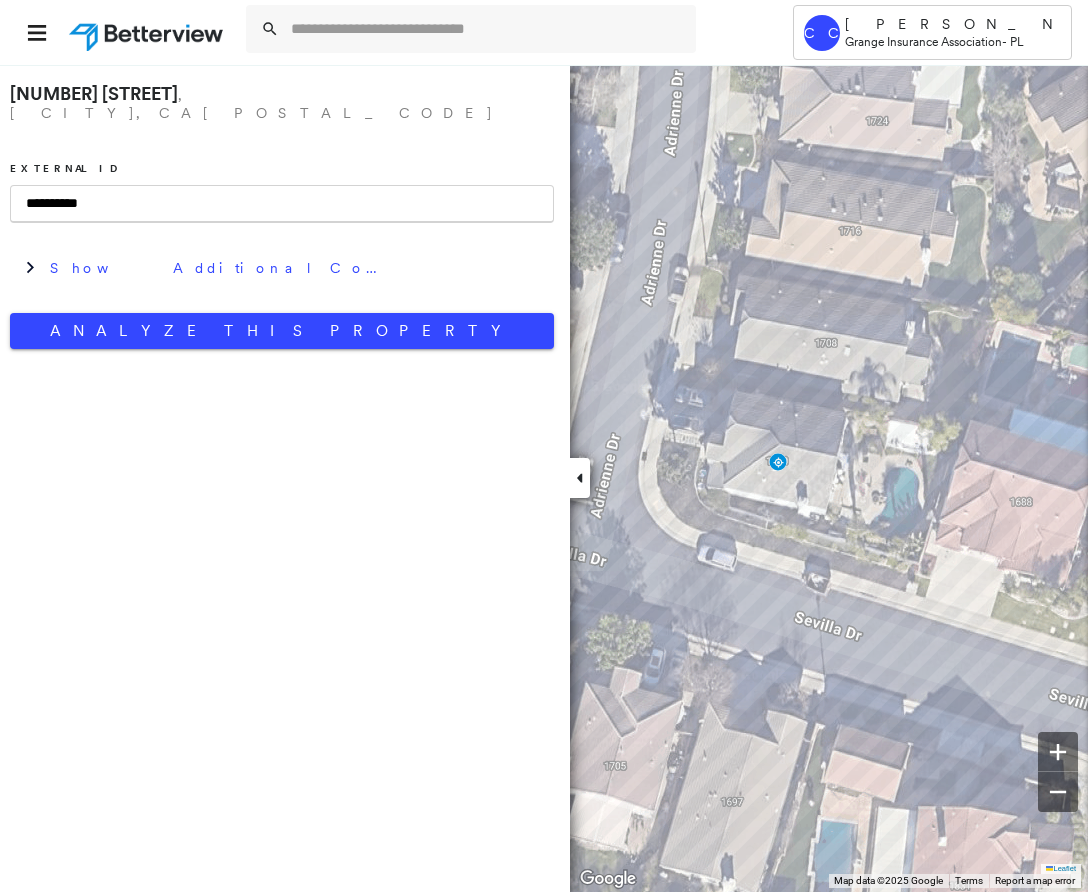 type on "**********" 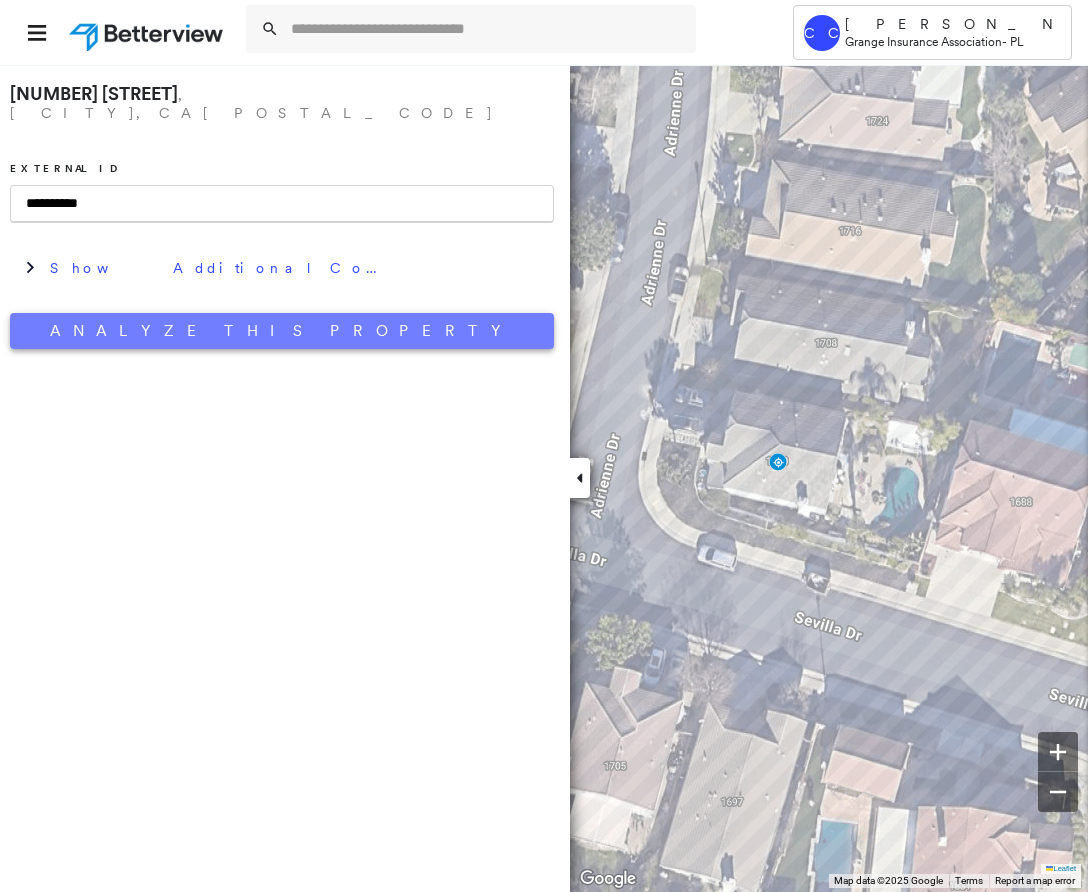 click on "Analyze This Property" at bounding box center [282, 331] 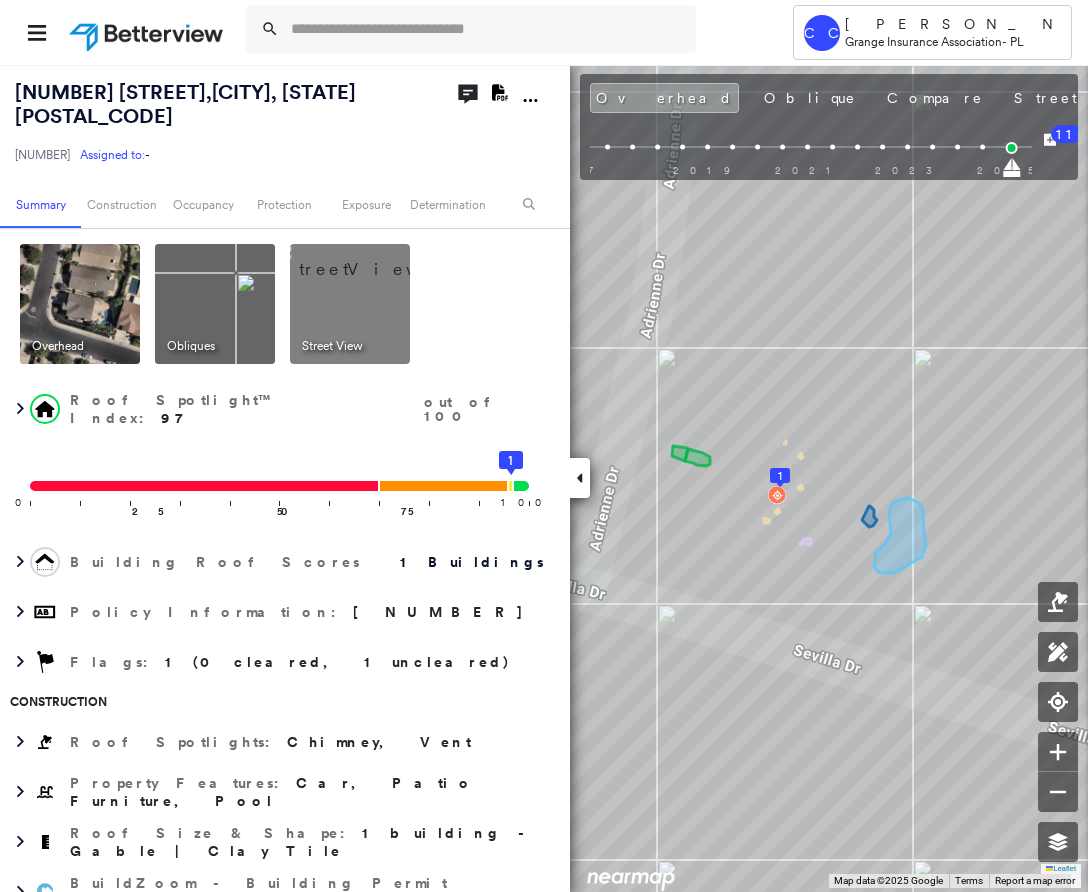click 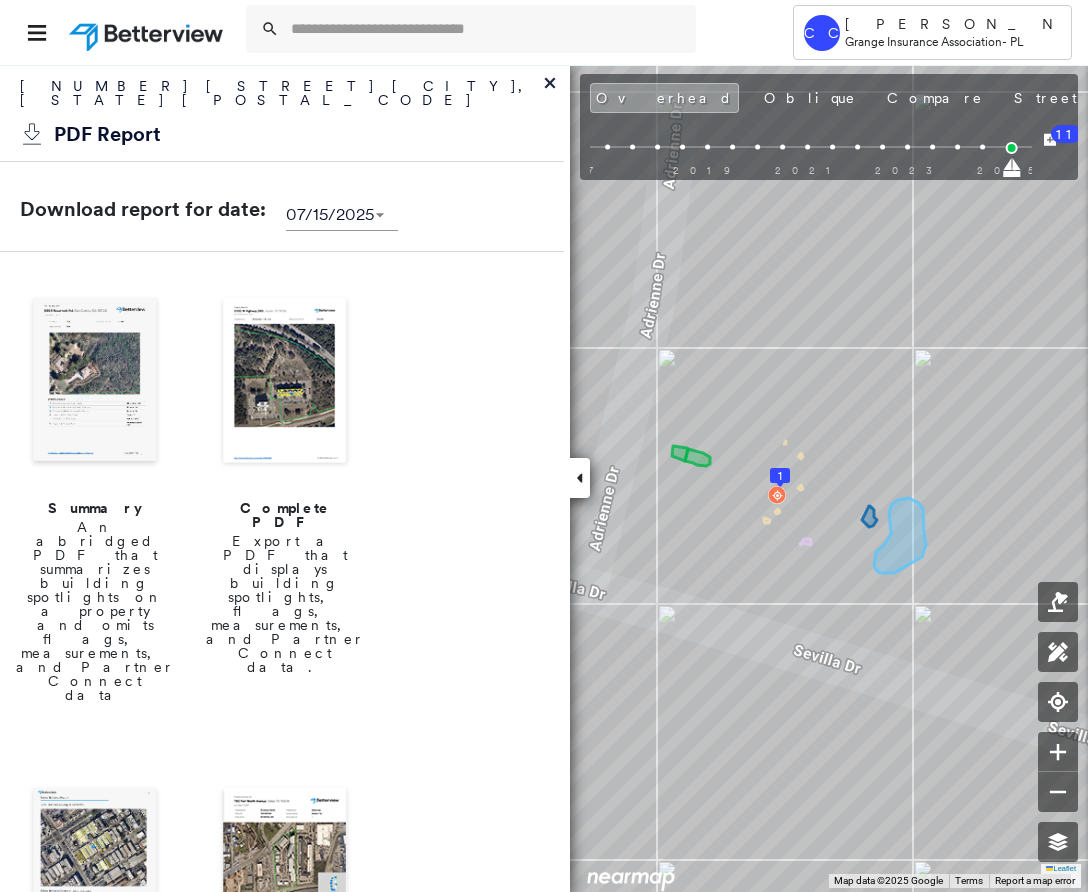 click at bounding box center (95, 382) 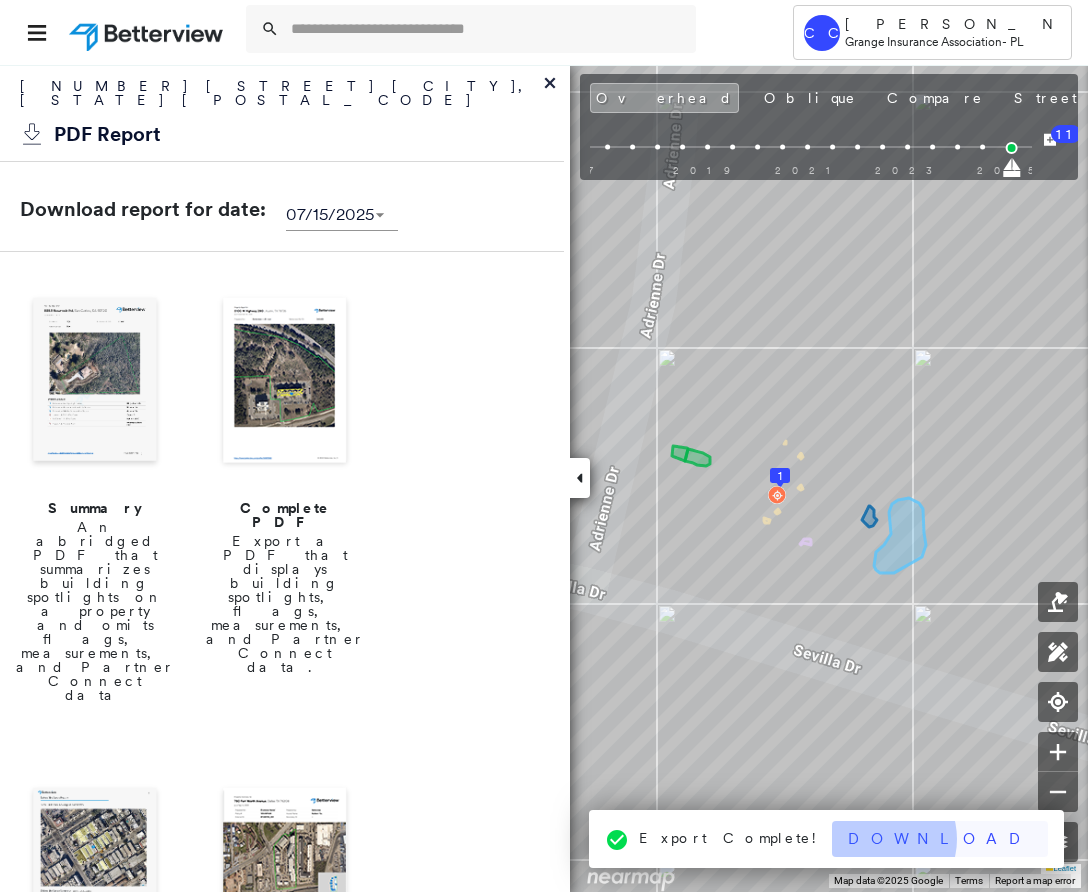 click on "Download" at bounding box center [940, 839] 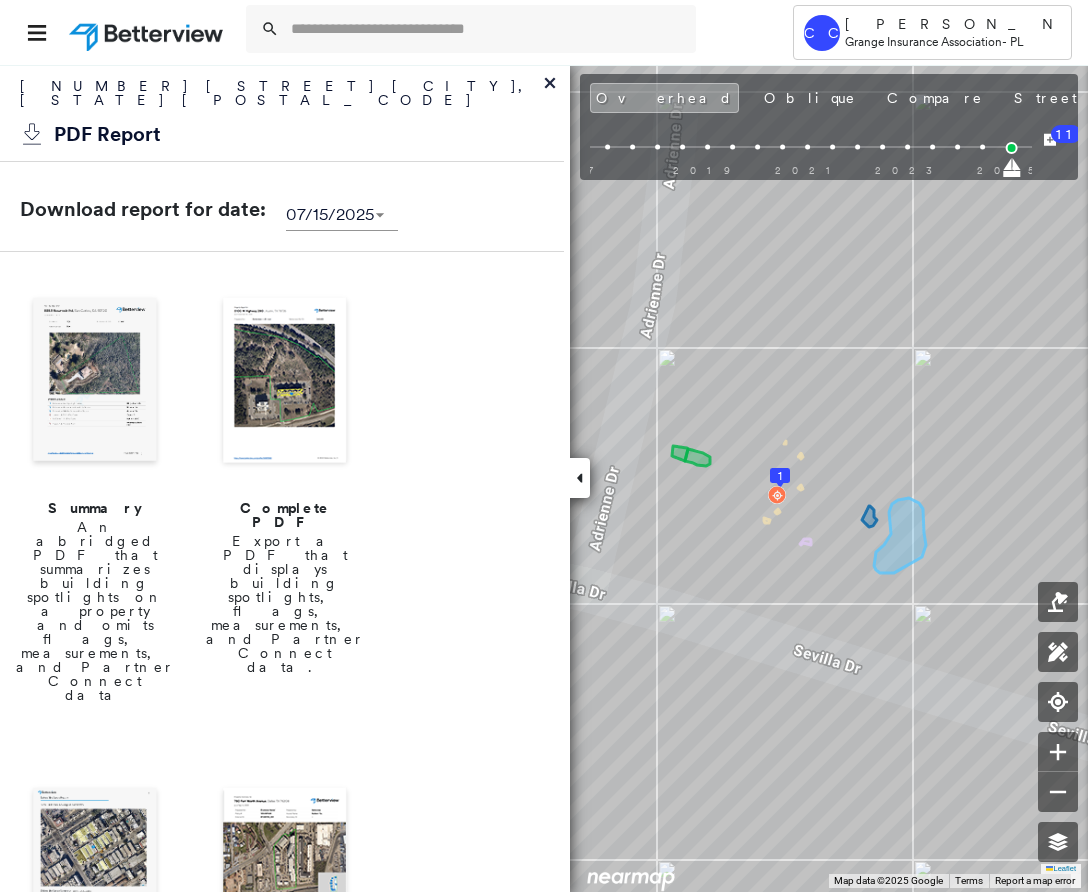 drag, startPoint x: 55, startPoint y: 262, endPoint x: 139, endPoint y: 106, distance: 177.17787 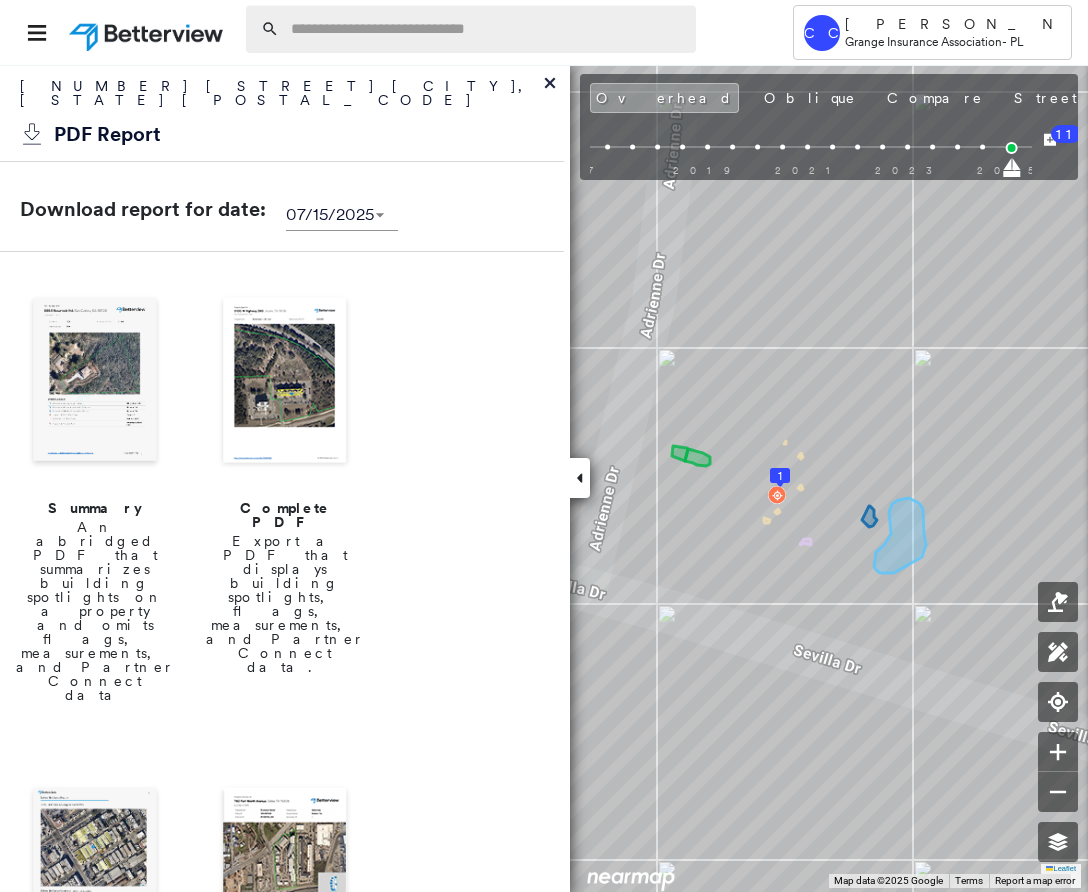 click at bounding box center [487, 29] 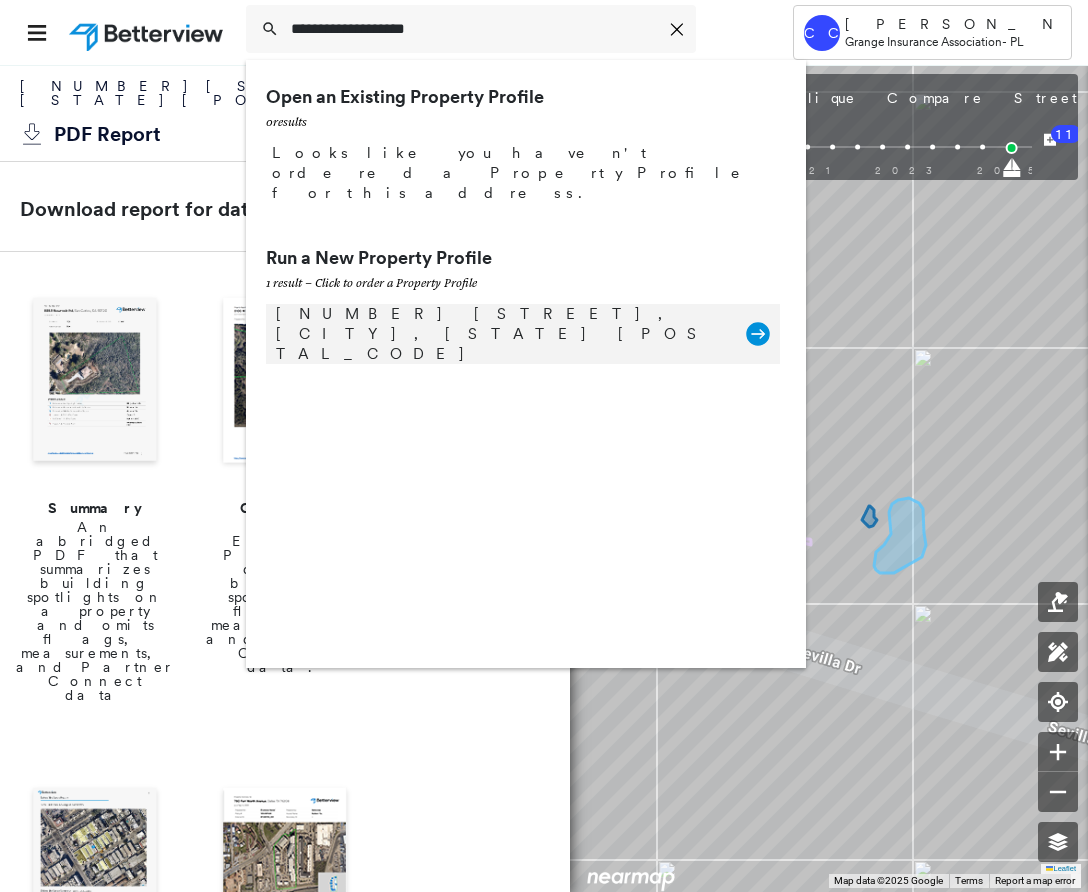 type on "**********" 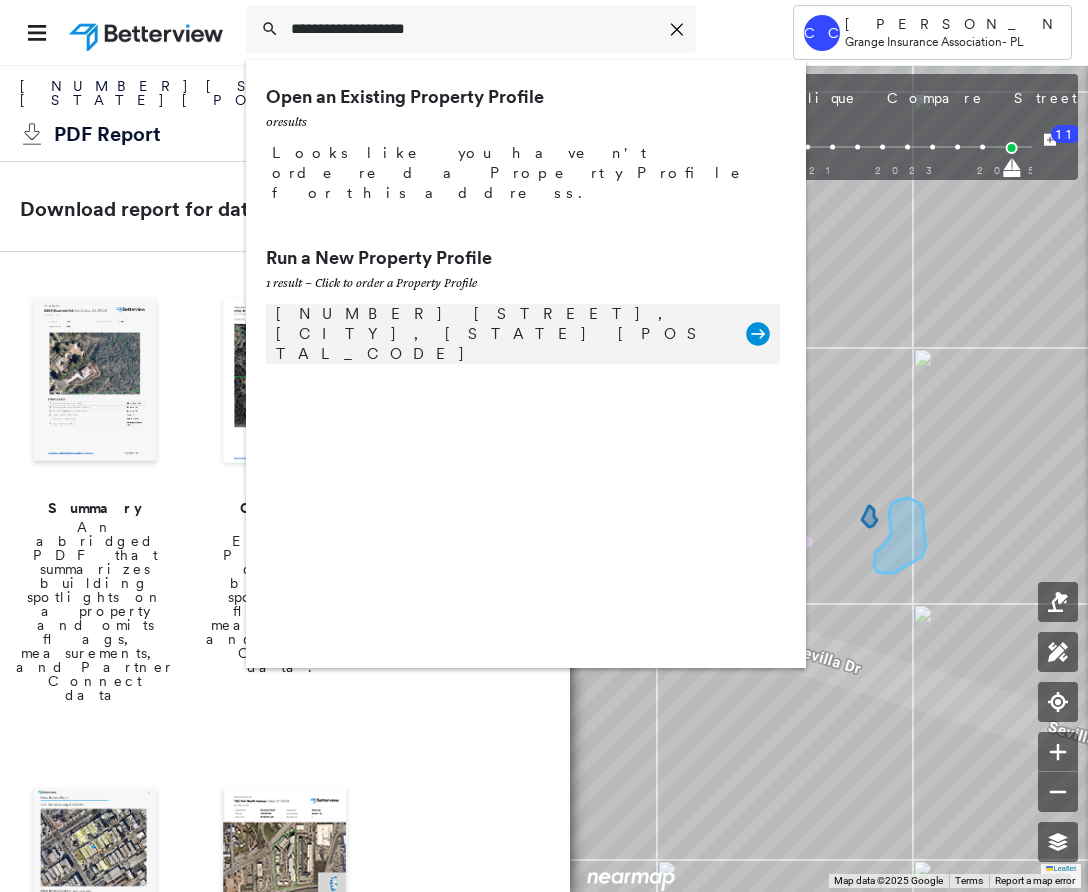 click on "[NUMBER] [STREET], [CITY], [STATE] [POSTAL_CODE]" at bounding box center (501, 334) 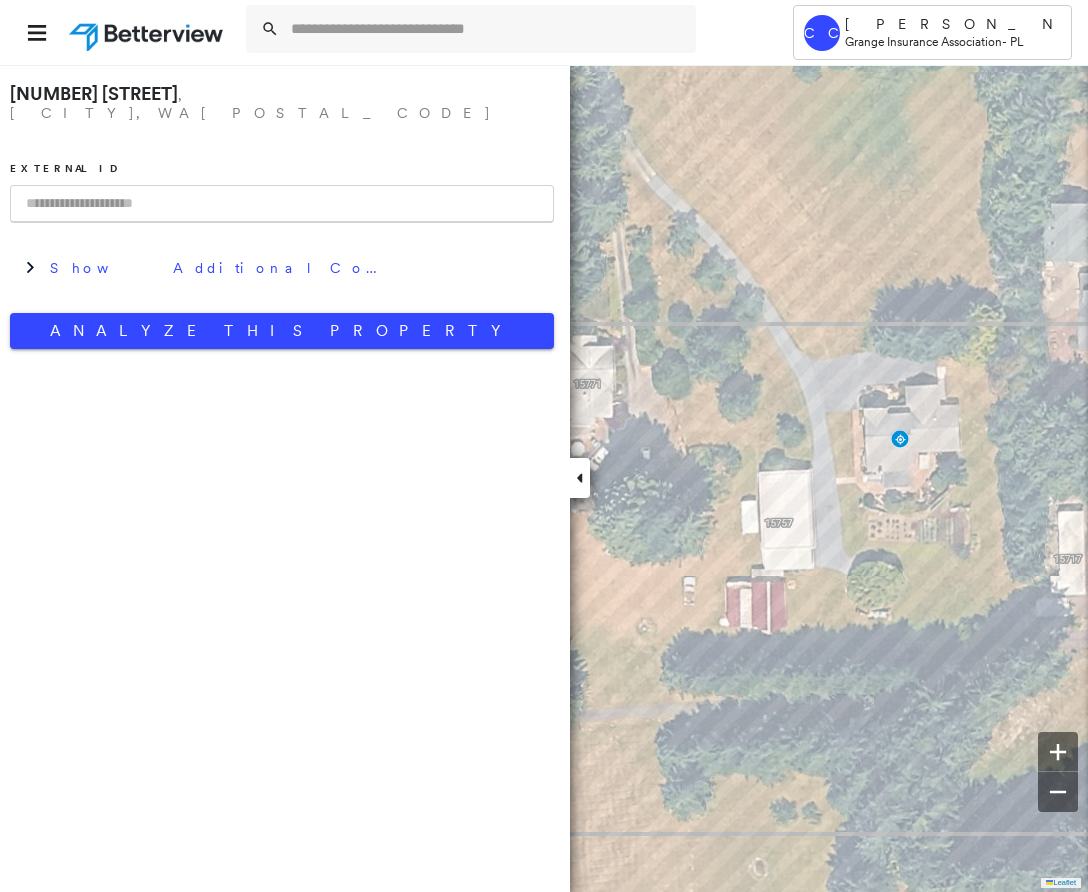 click at bounding box center (282, 204) 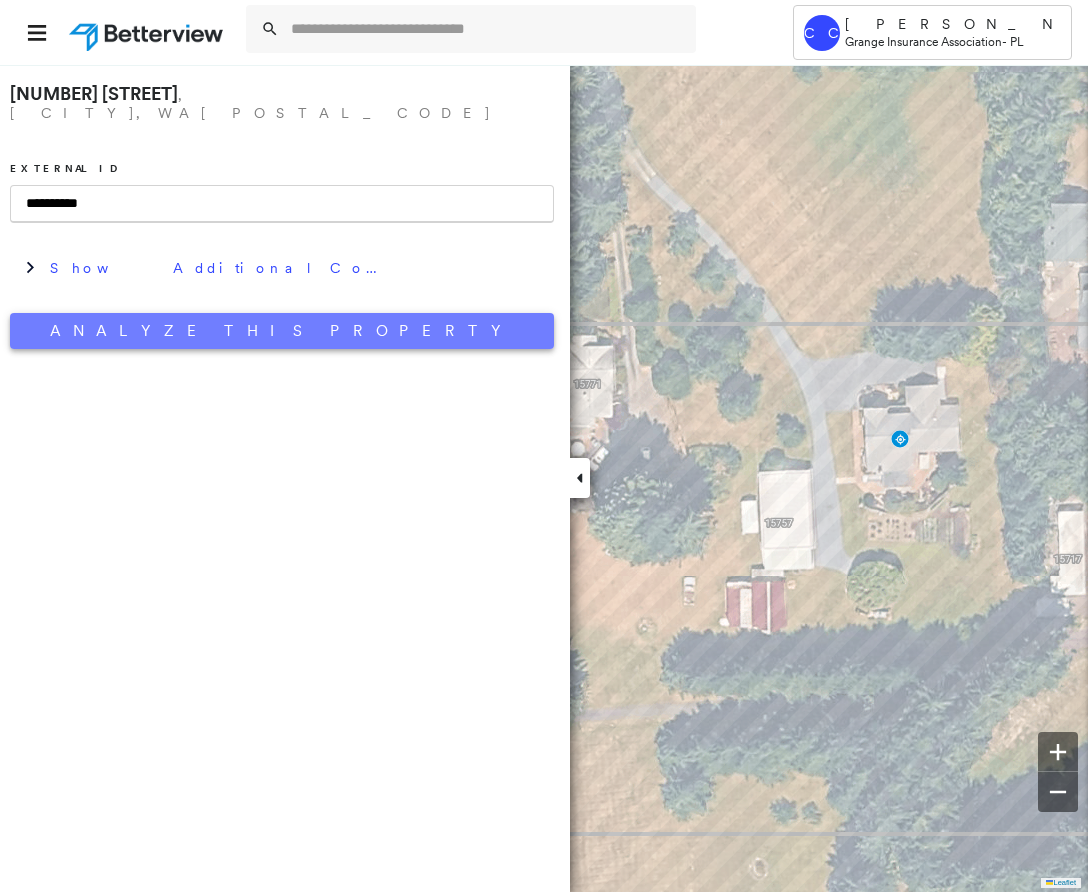 type on "**********" 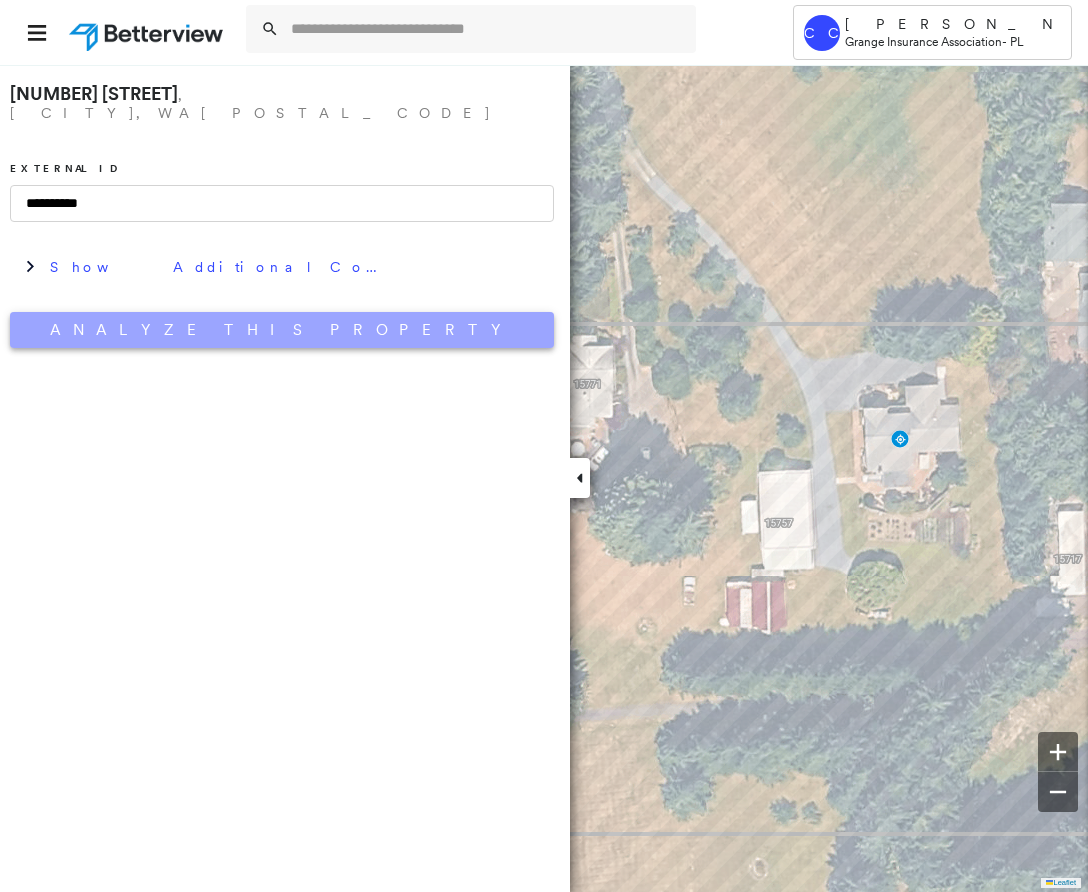 click on "Analyze This Property" at bounding box center [282, 330] 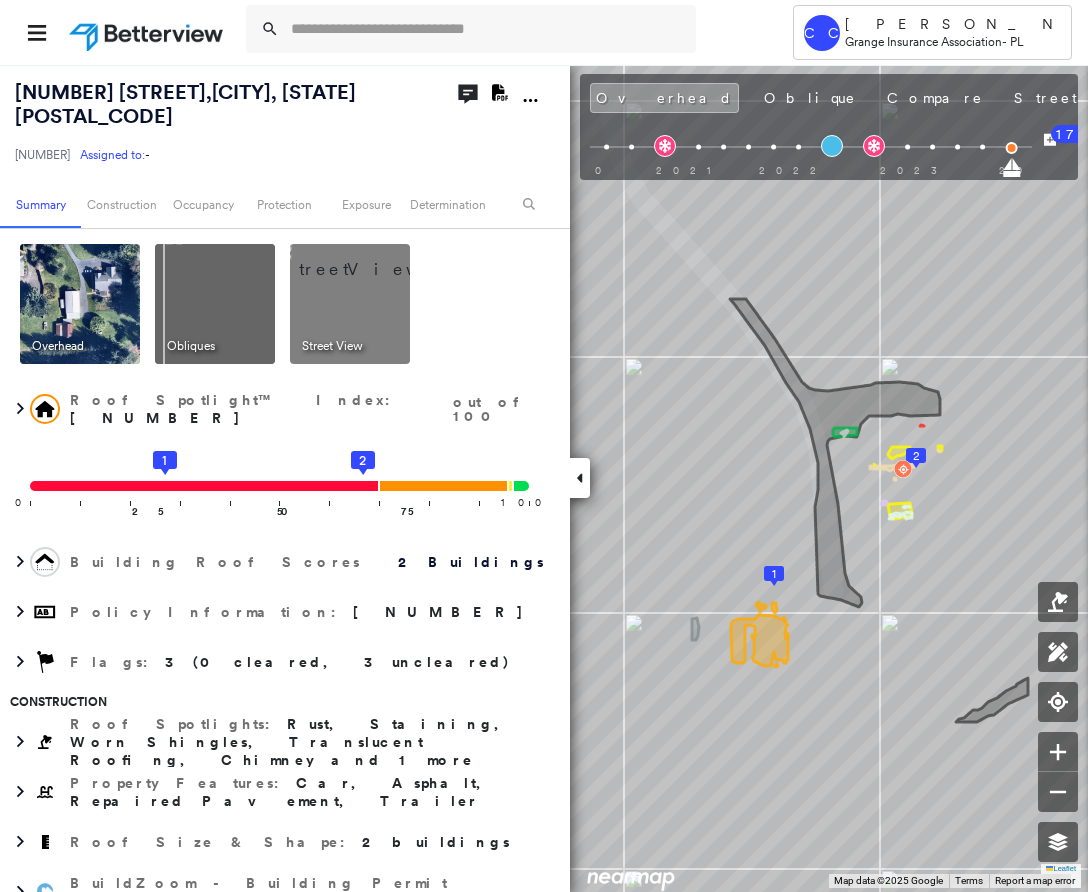 click 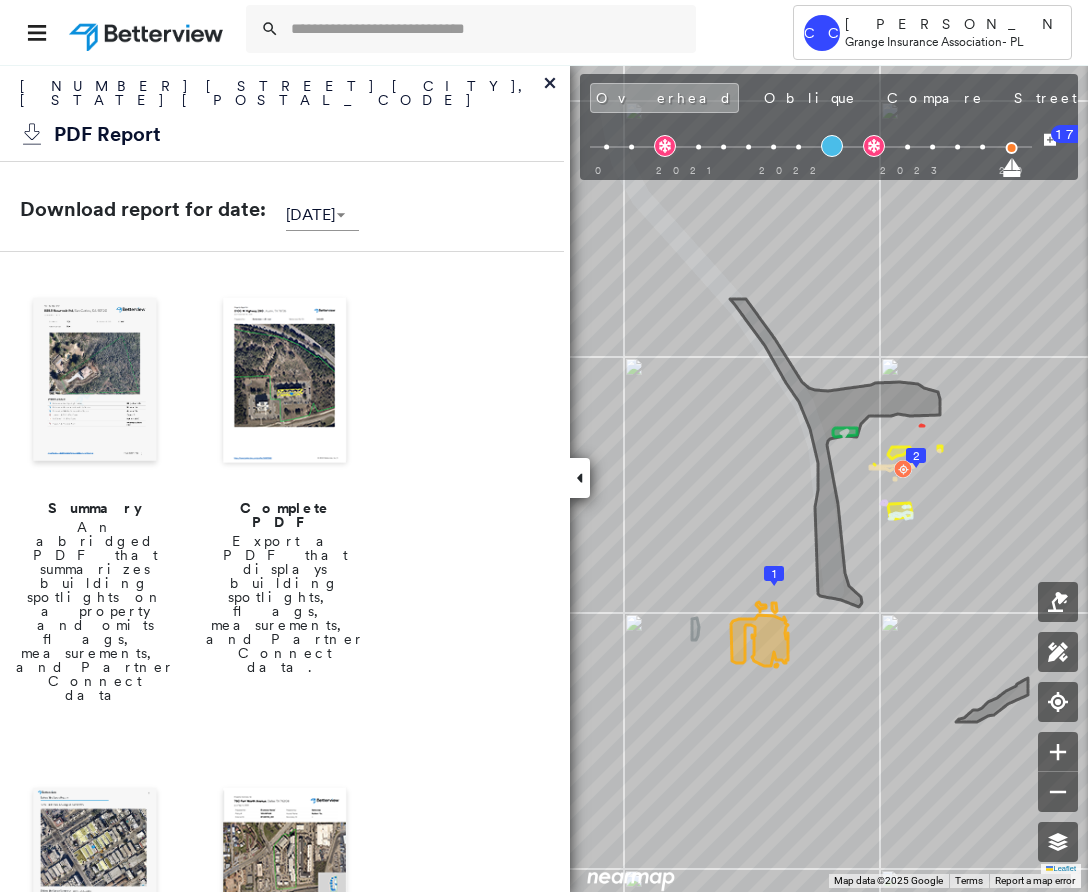 click on "An abridged PDF that summarizes building spotlights on a property and omits flags, measurements, and Partner Connect data" at bounding box center [95, 611] 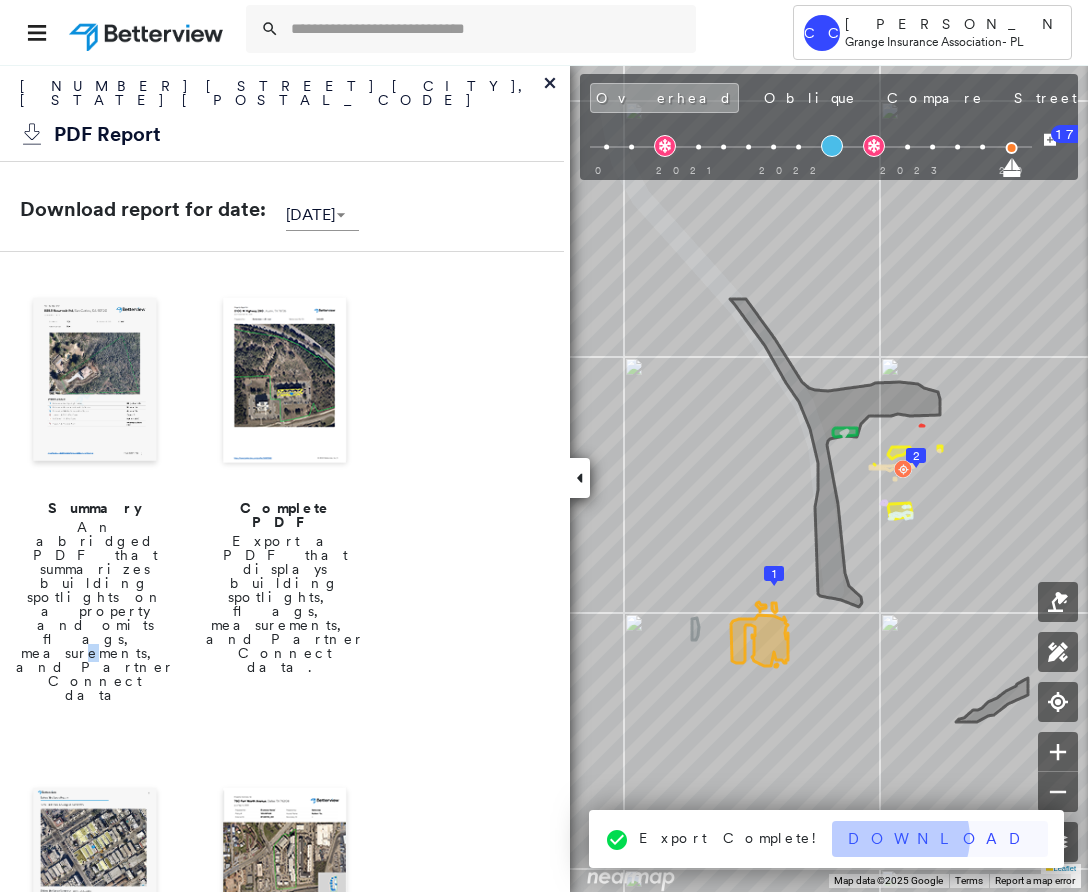 click on "Download" at bounding box center [940, 839] 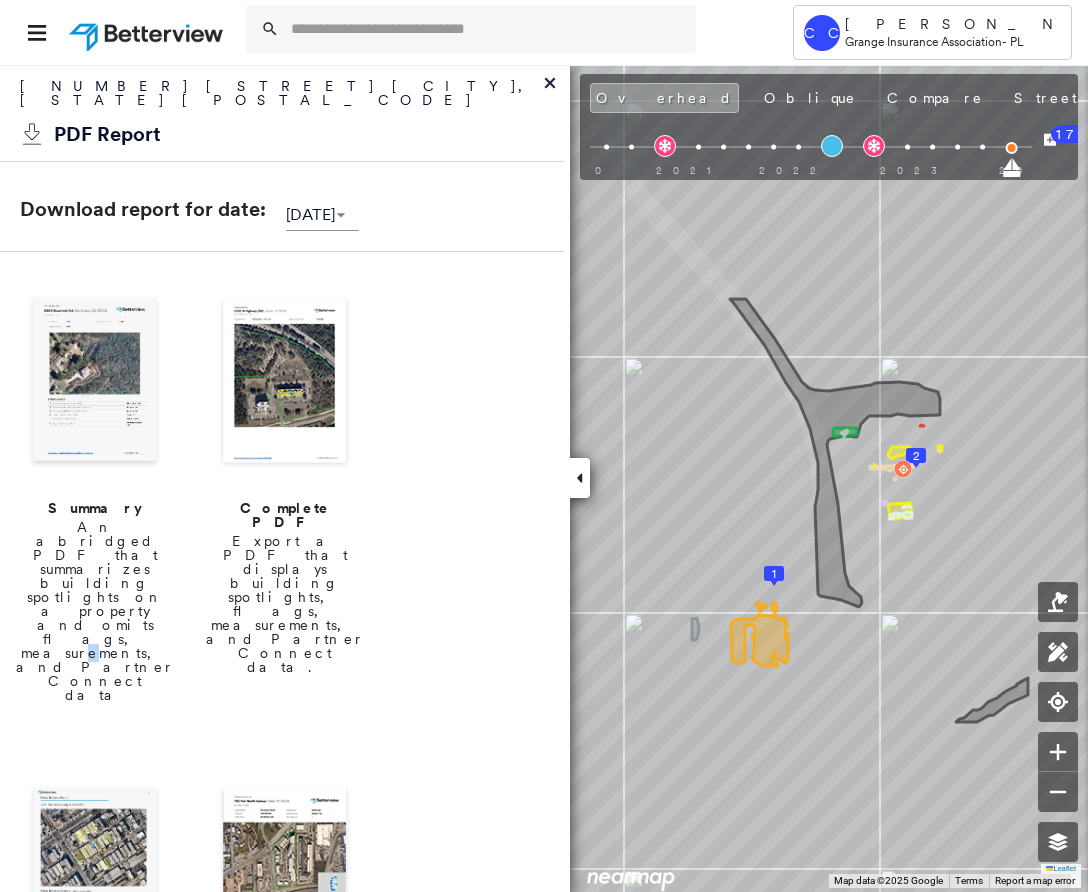 click at bounding box center [580, 478] 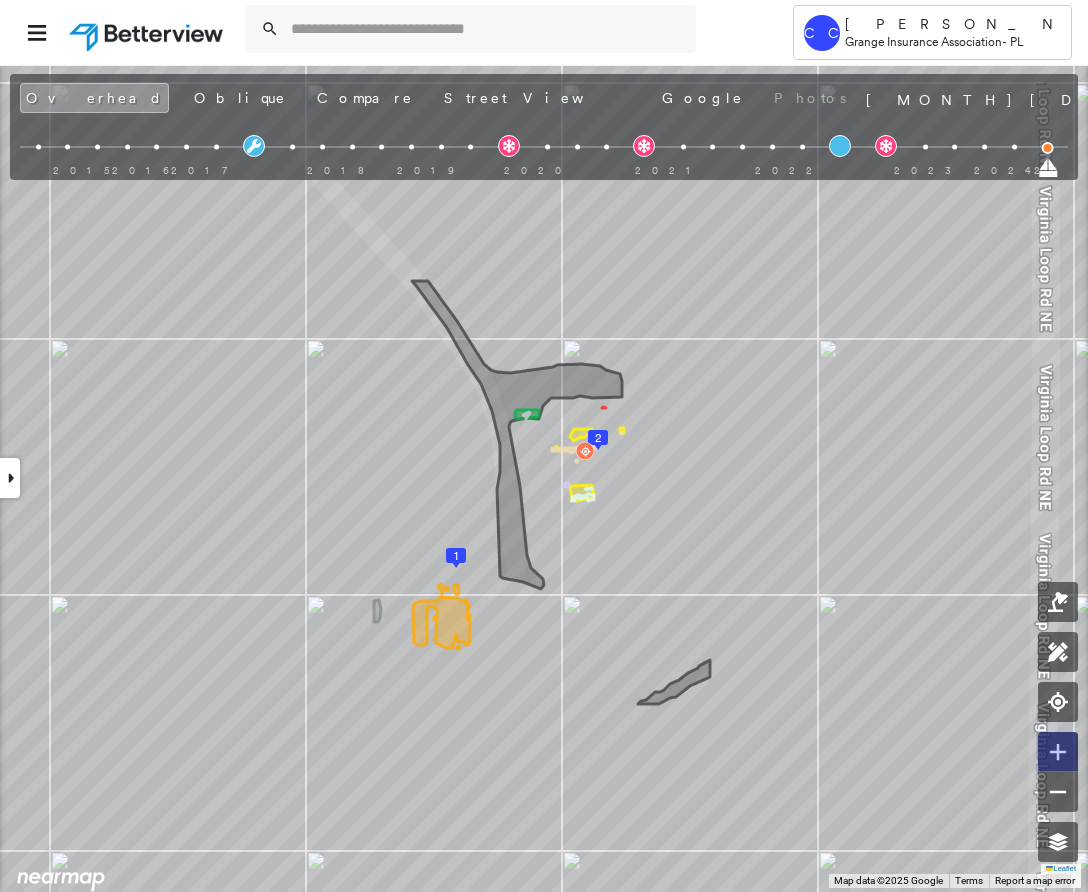 click 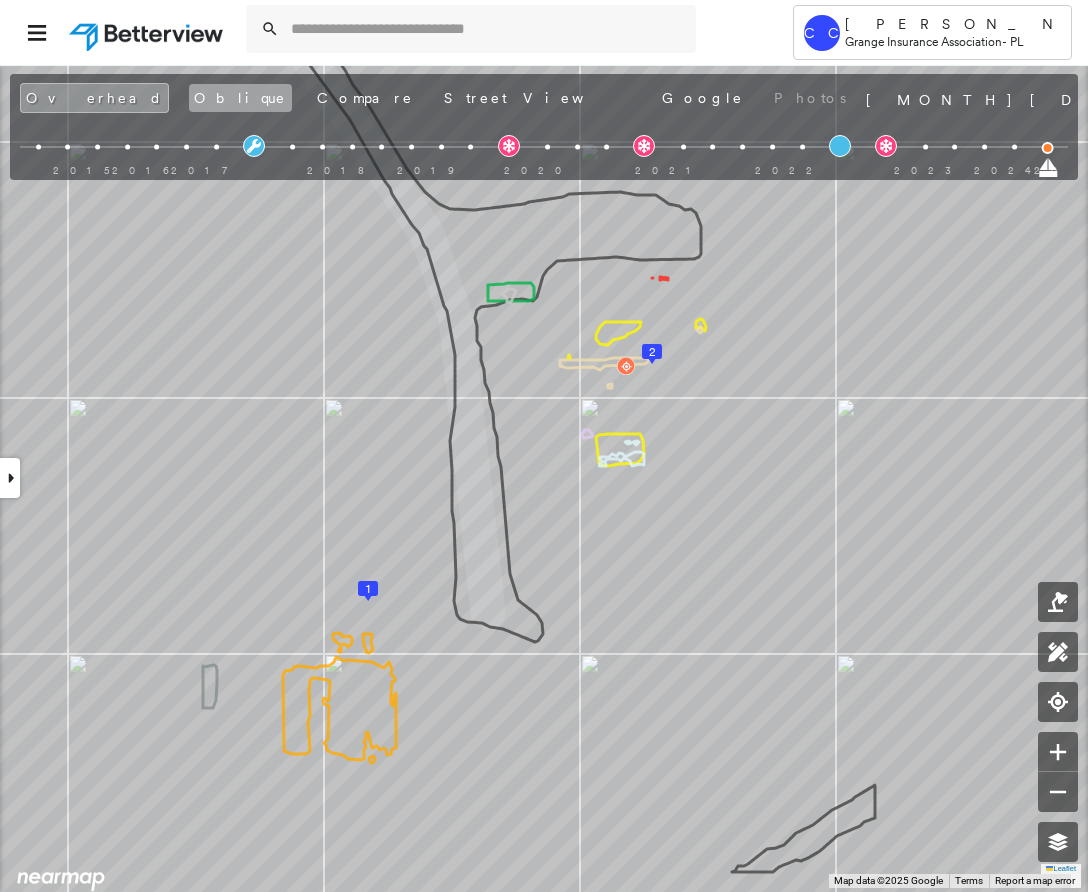 click on "Oblique" at bounding box center (240, 98) 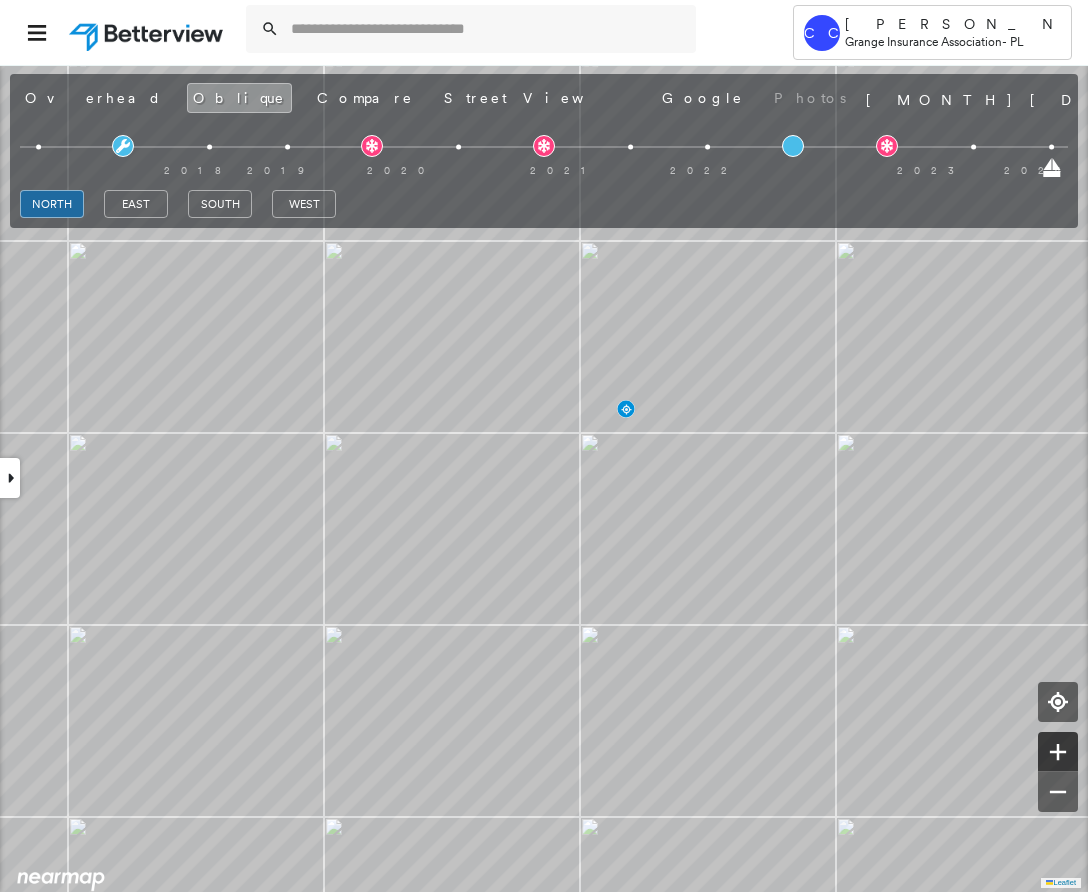 click 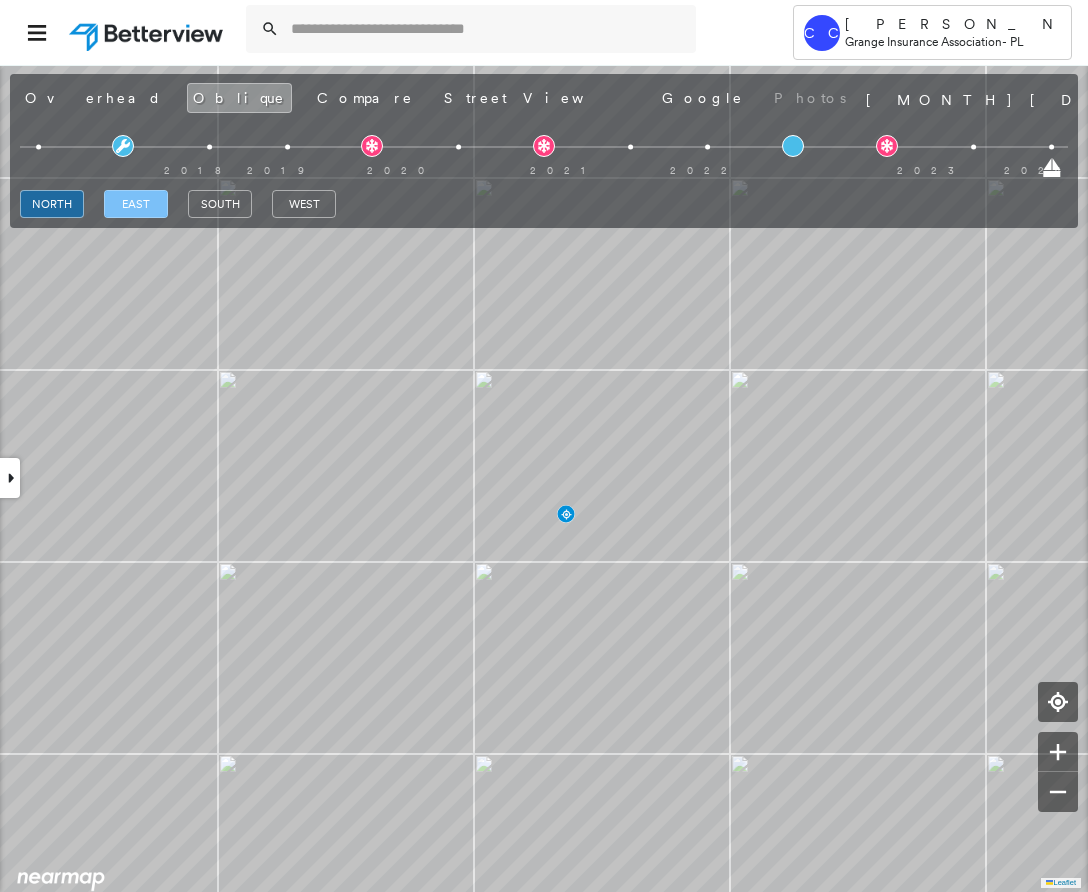 click on "east" at bounding box center [136, 204] 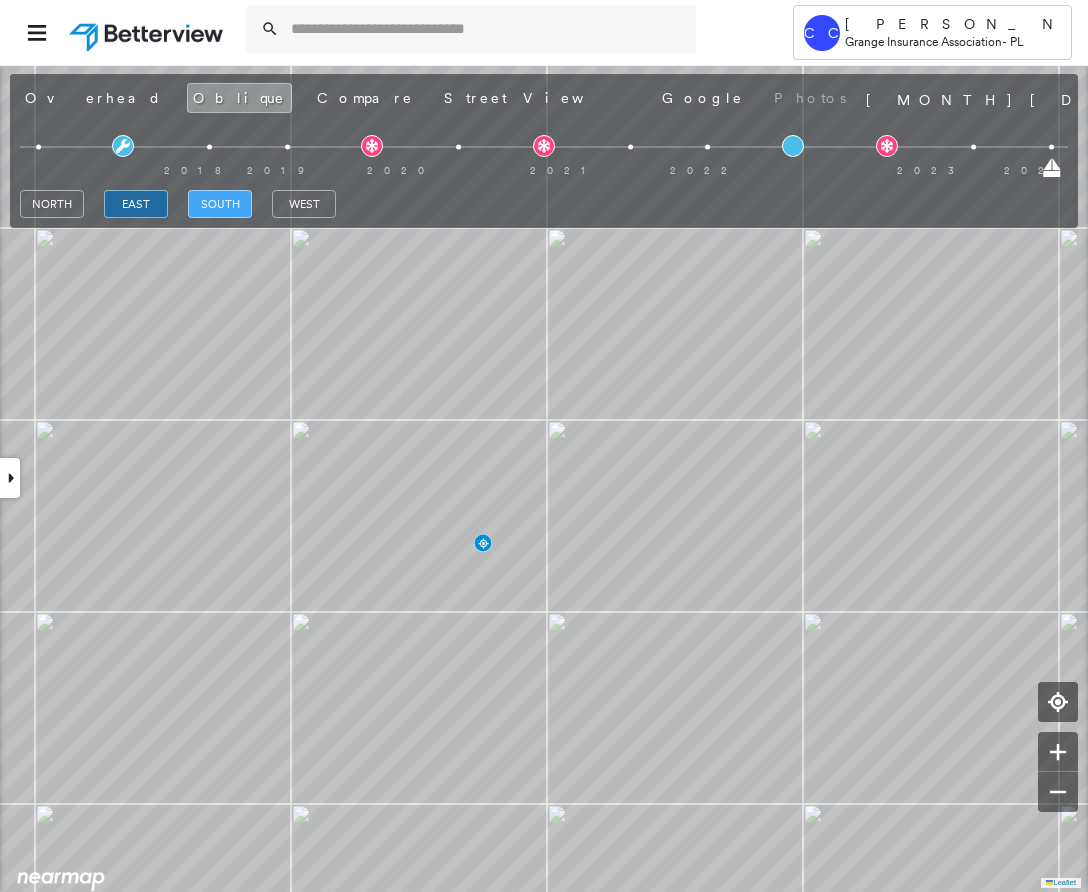 click on "south" at bounding box center (220, 204) 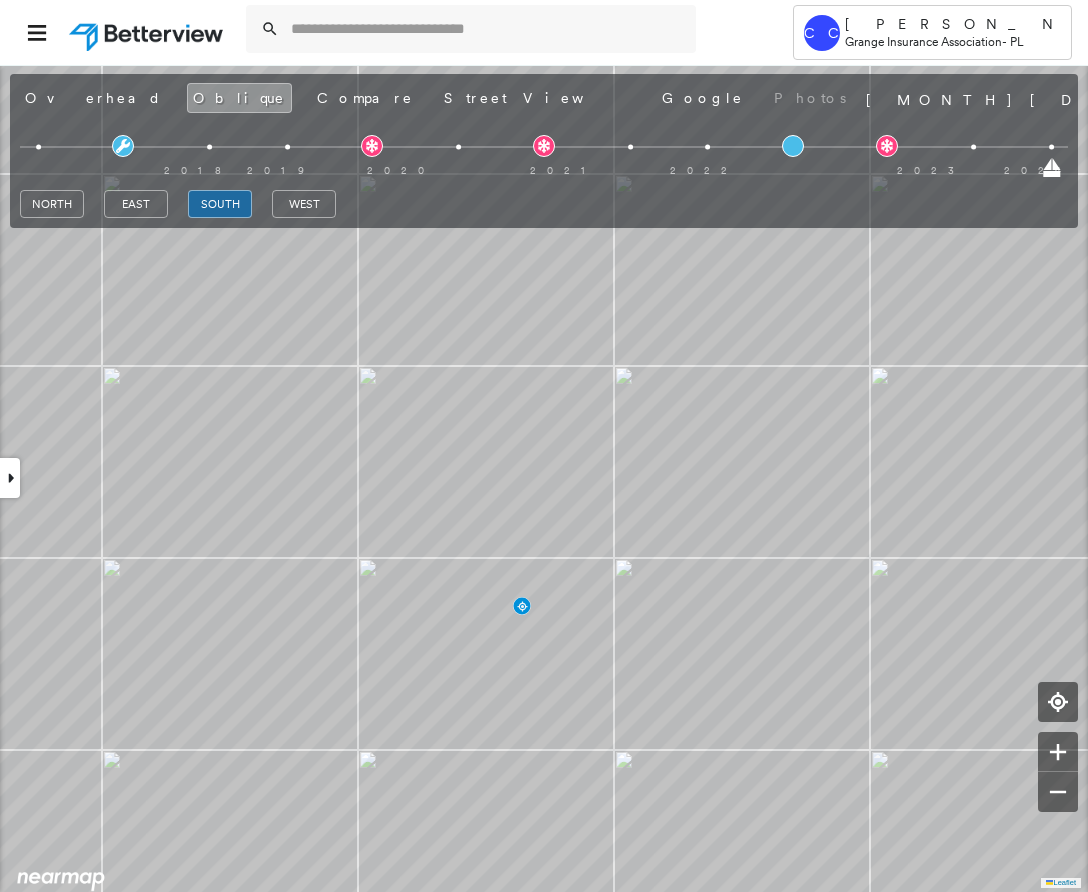 click on "west" at bounding box center [304, 207] 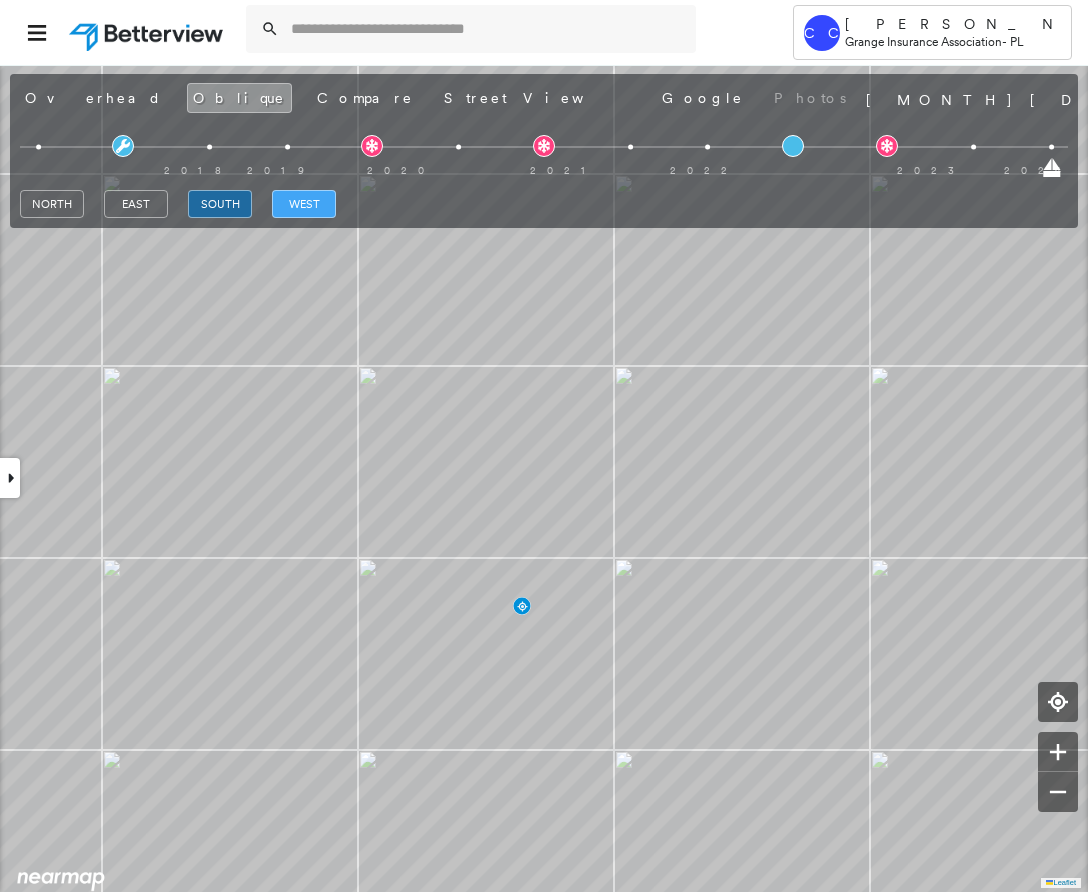 click on "west" at bounding box center (304, 204) 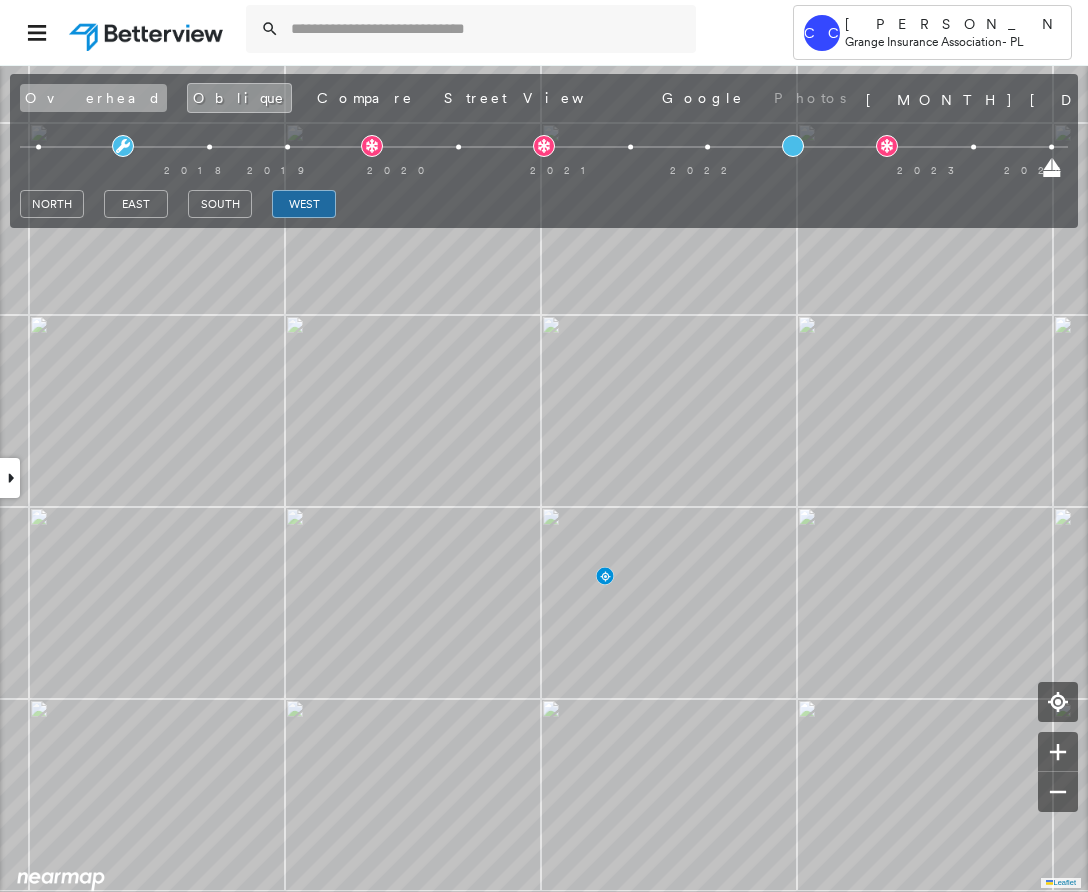 click on "Overhead" at bounding box center (93, 98) 